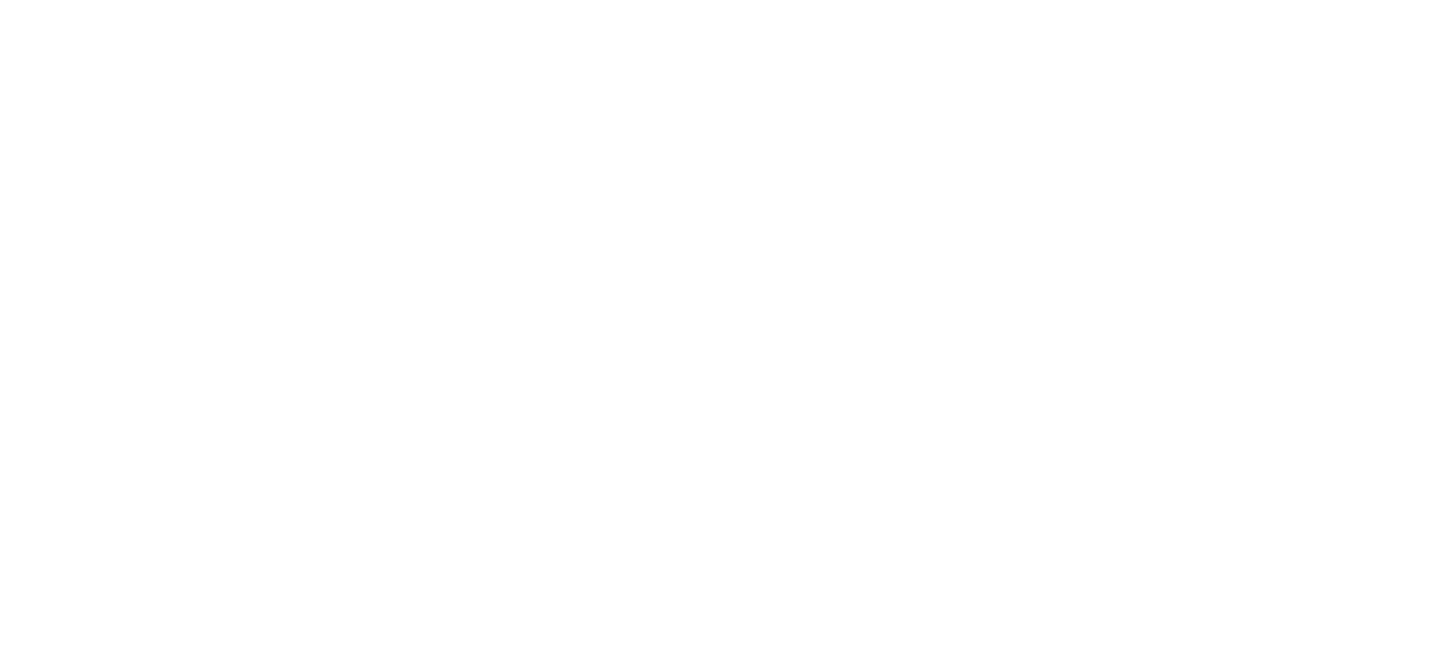 scroll, scrollTop: 0, scrollLeft: 0, axis: both 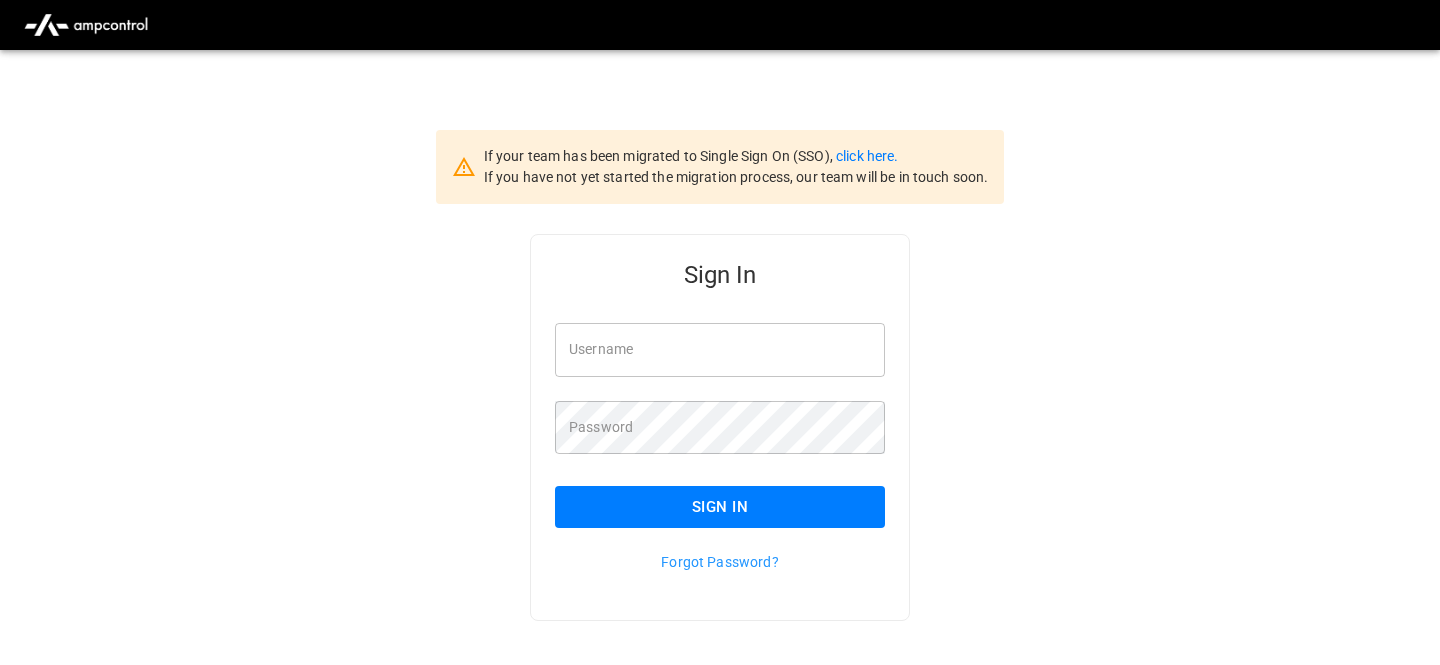 click on "If your team has been migrated to Single Sign On (SSO),   click here. If you have not yet started the migration process, our team will be in touch soon." at bounding box center [720, 167] 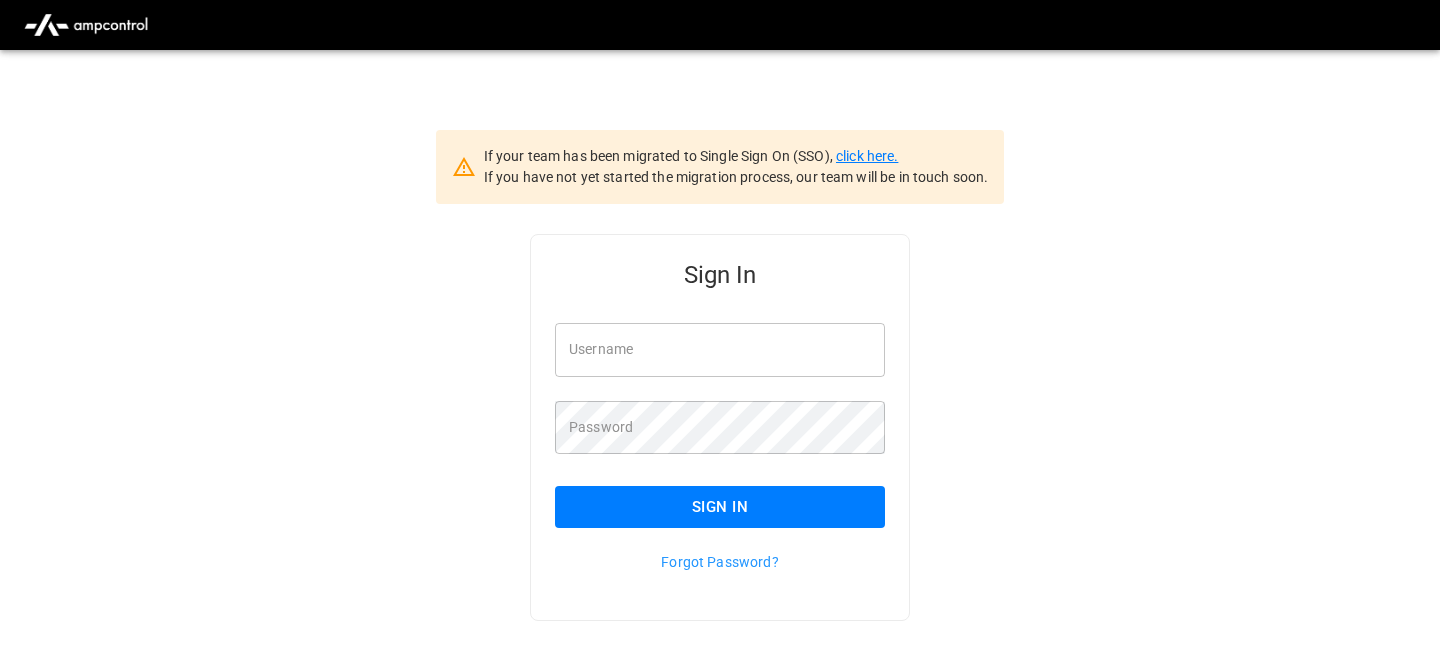 click on "click here." at bounding box center [867, 156] 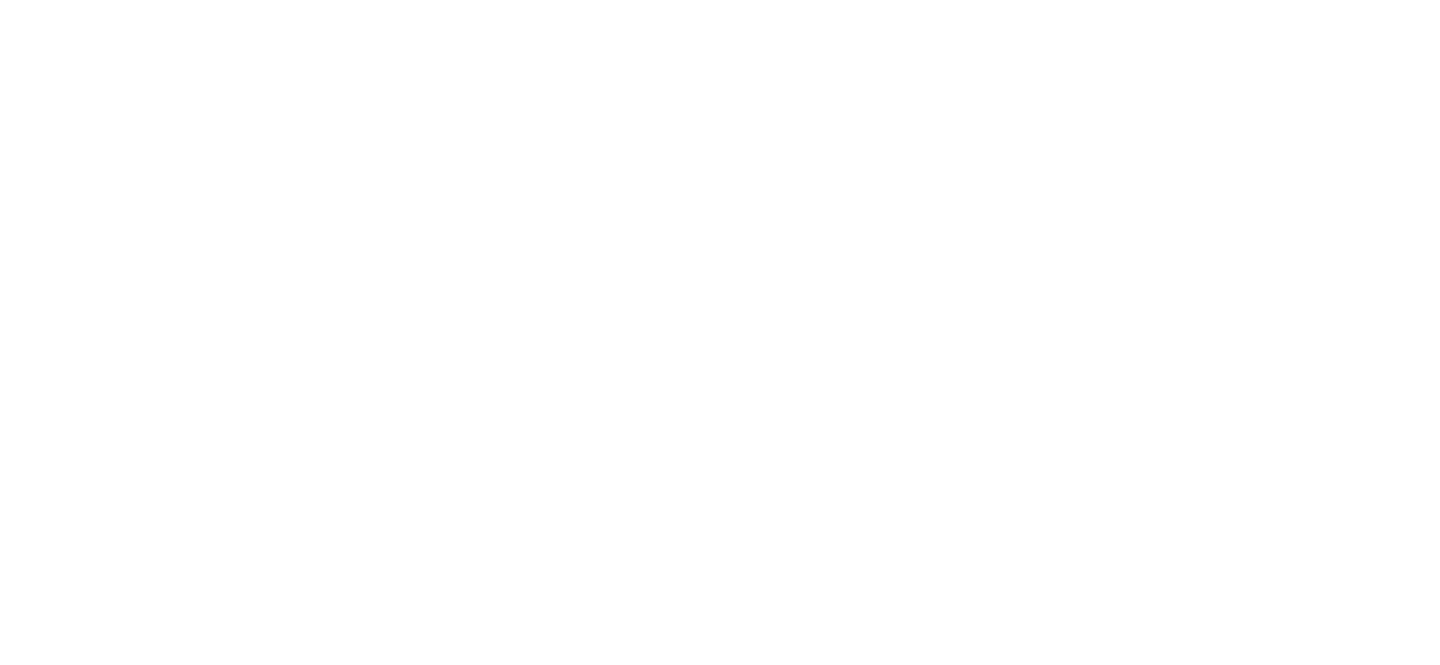 scroll, scrollTop: 0, scrollLeft: 0, axis: both 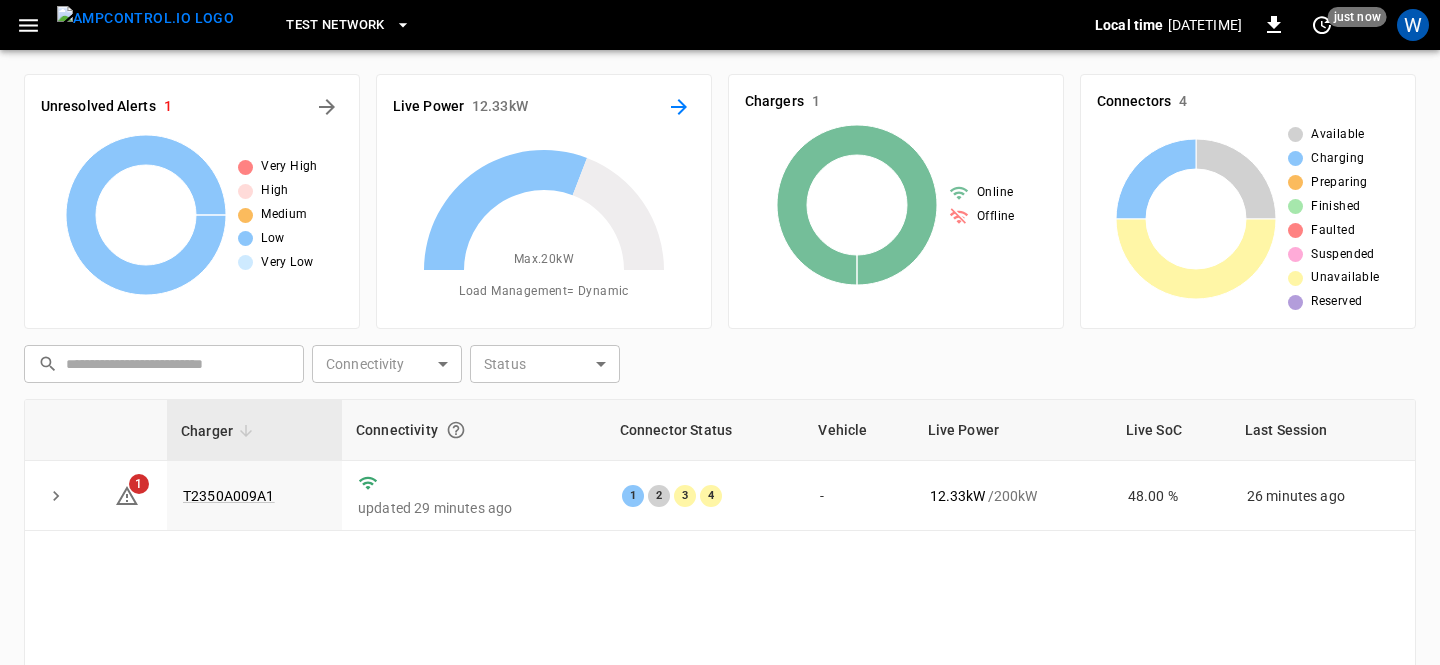 click 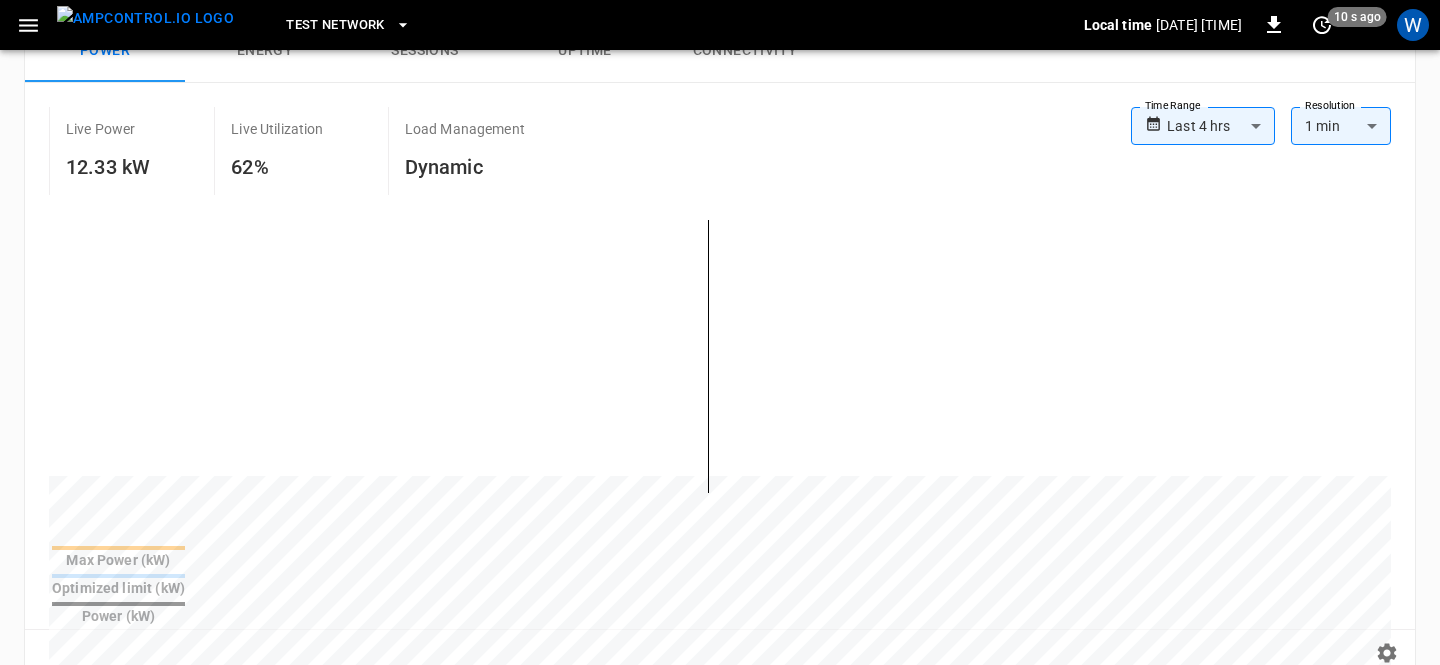 scroll, scrollTop: 88, scrollLeft: 0, axis: vertical 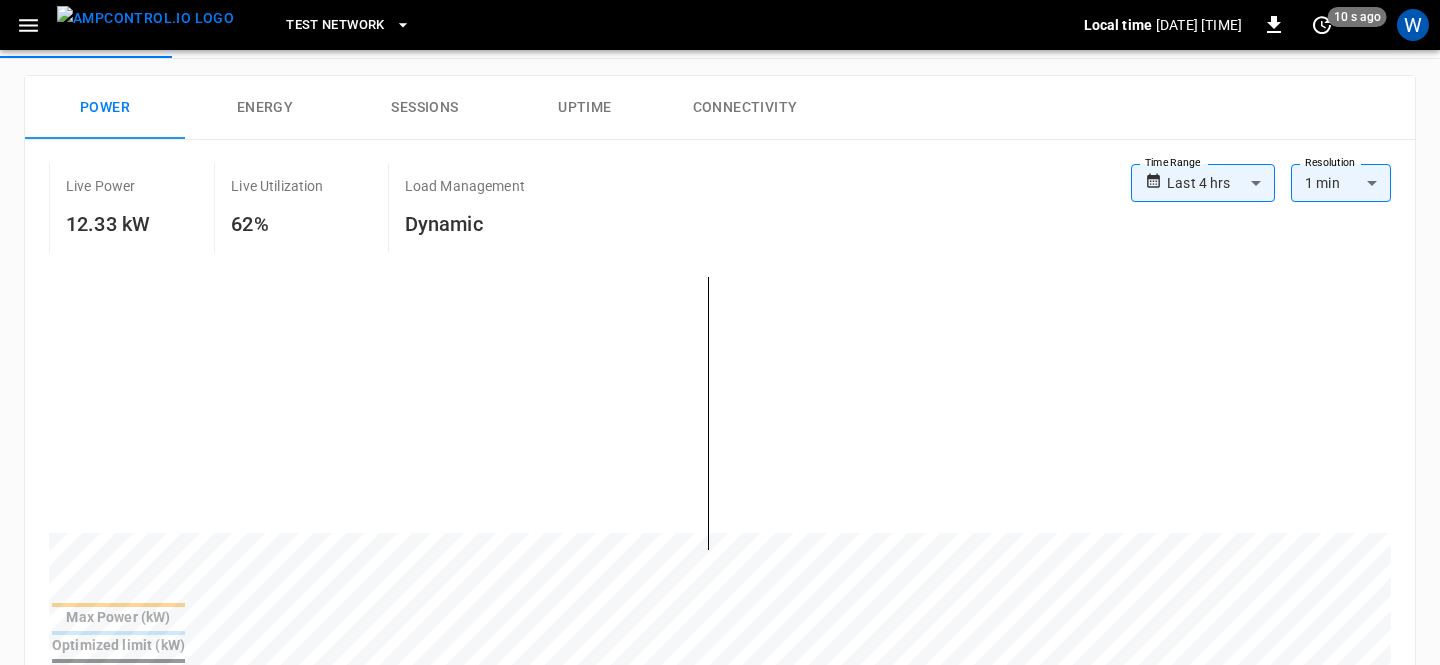 drag, startPoint x: 1143, startPoint y: 226, endPoint x: 1160, endPoint y: 218, distance: 18.788294 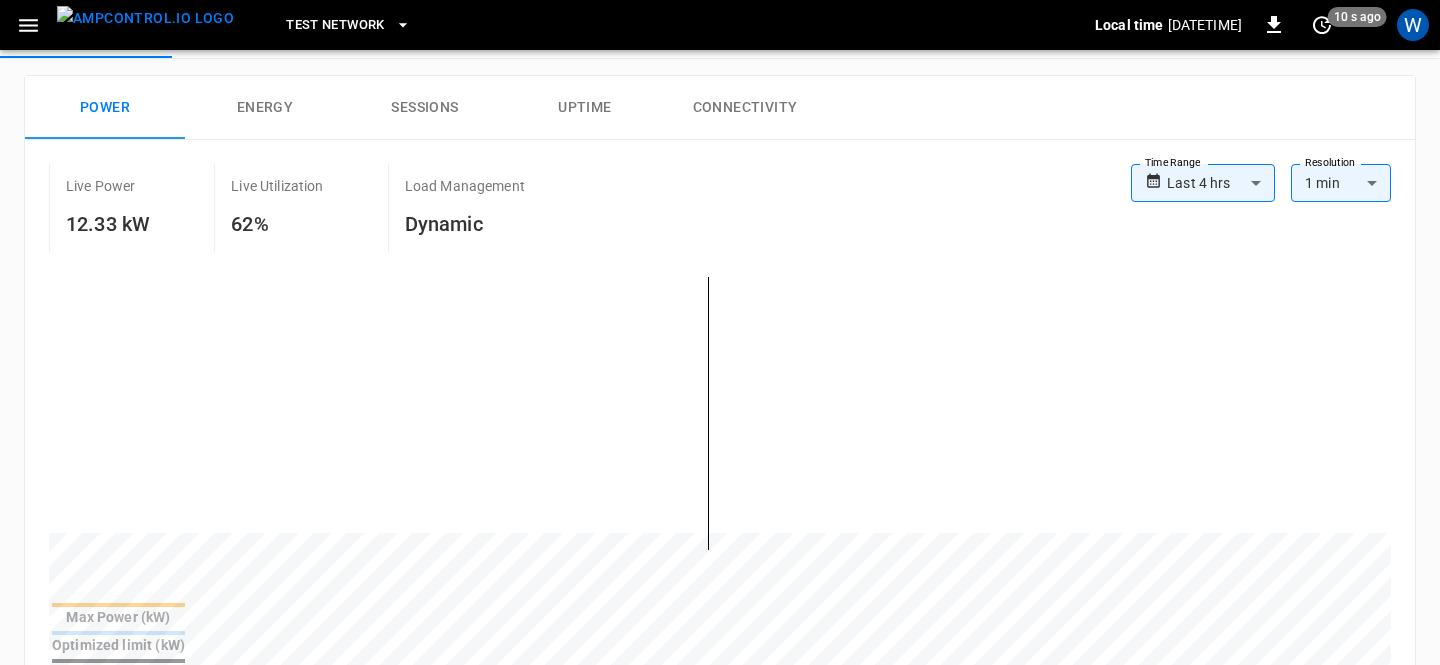 click on "**********" at bounding box center [1261, 192] 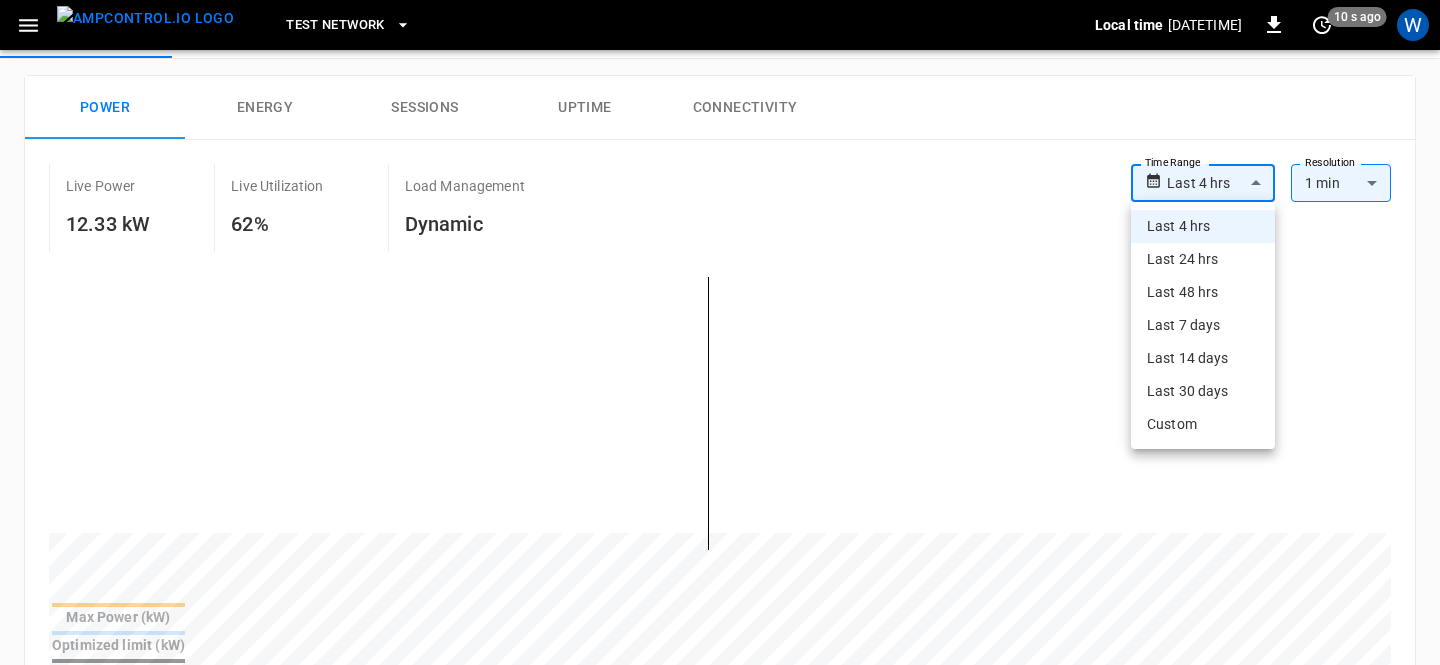 click on "**********" at bounding box center (720, 656) 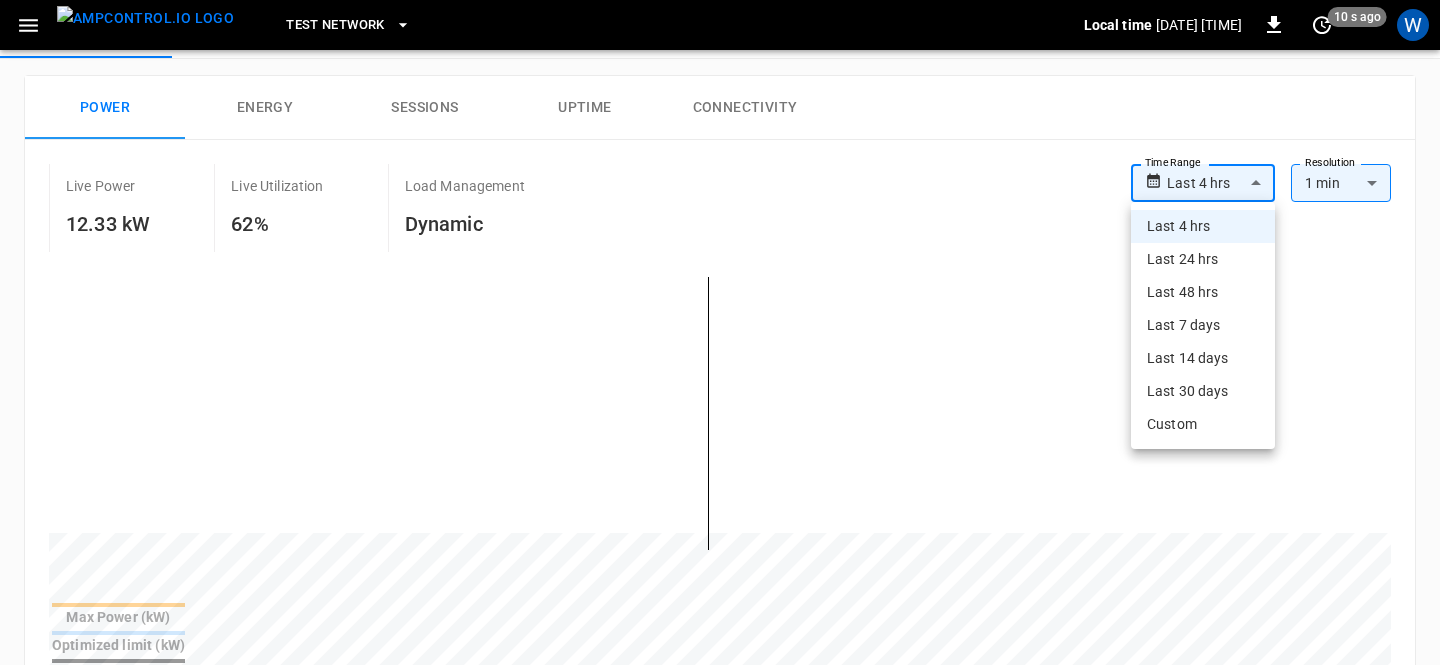 click at bounding box center (720, 332) 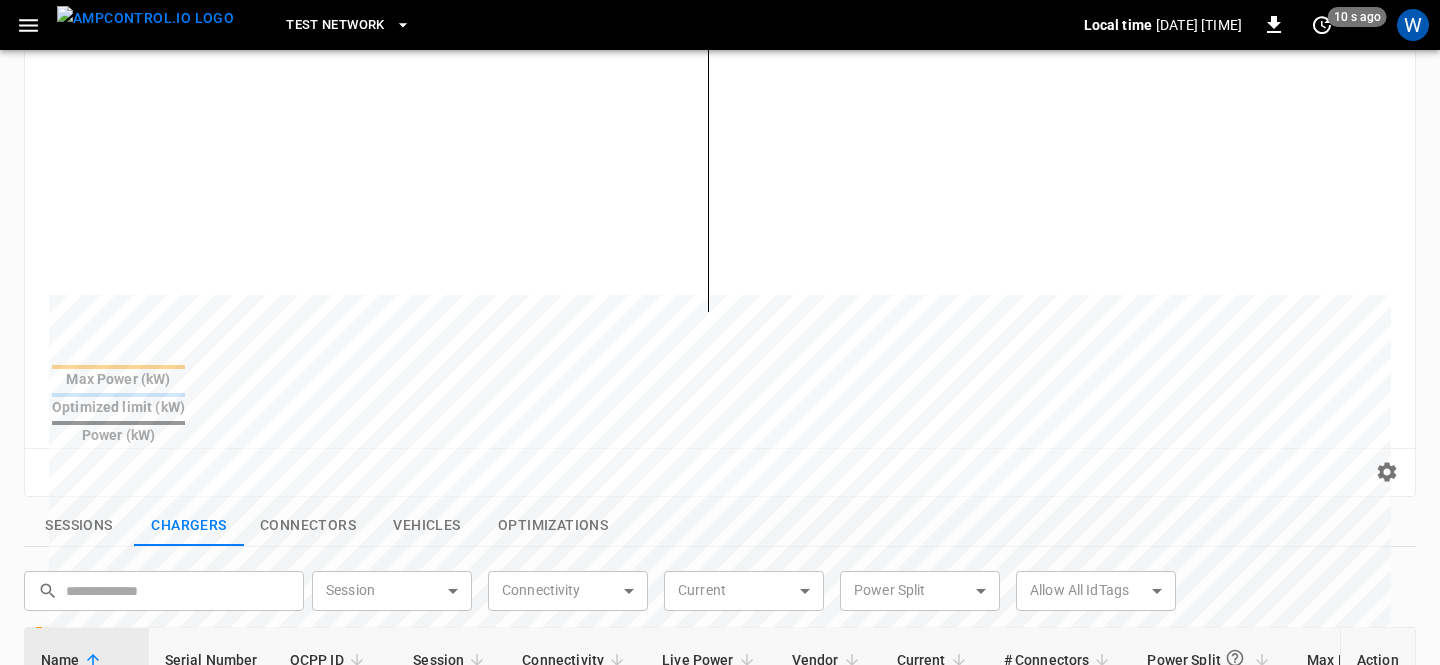 scroll, scrollTop: 428, scrollLeft: 0, axis: vertical 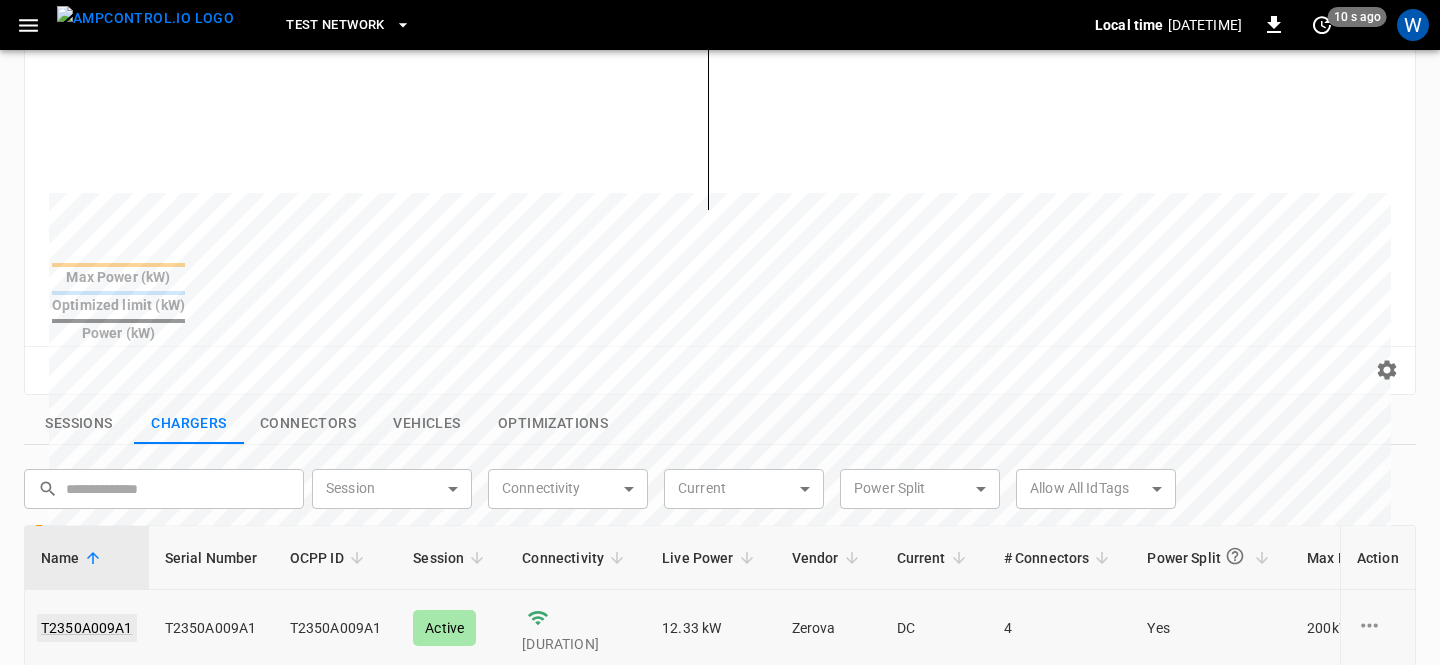 click on "T2350A009A1" at bounding box center (87, 628) 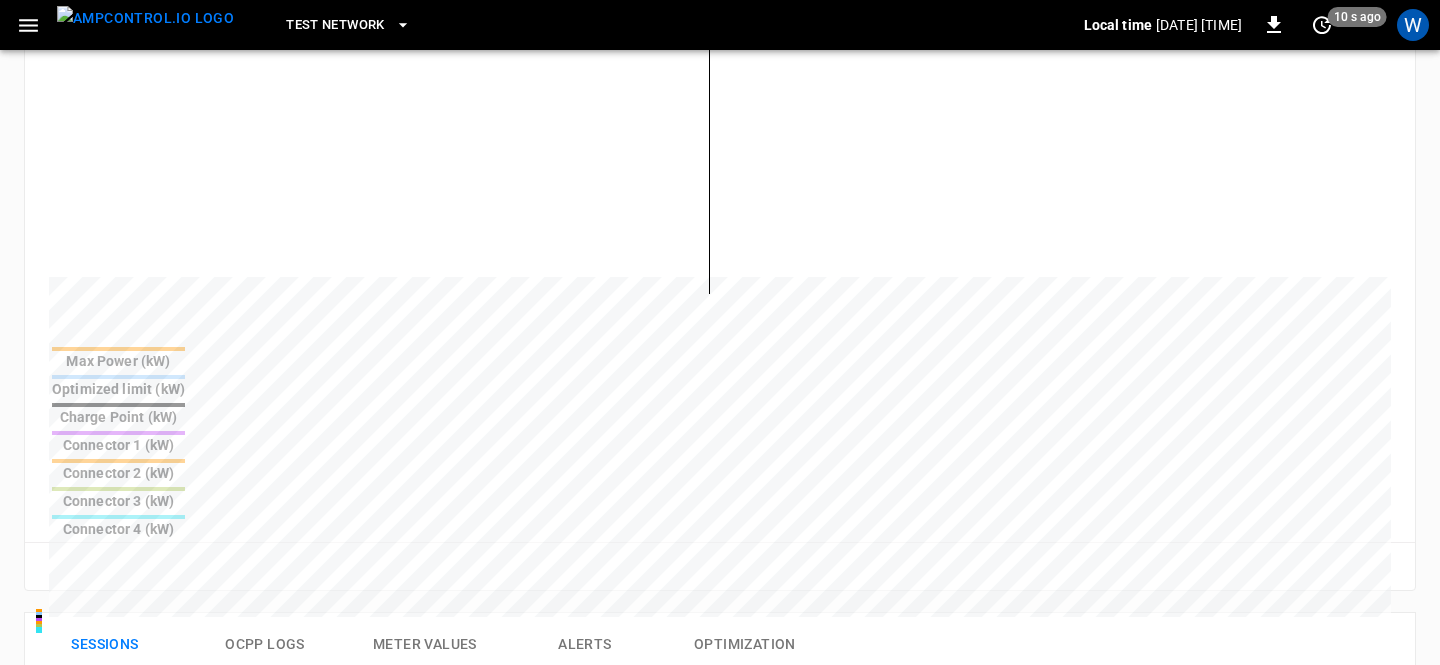 scroll, scrollTop: 564, scrollLeft: 0, axis: vertical 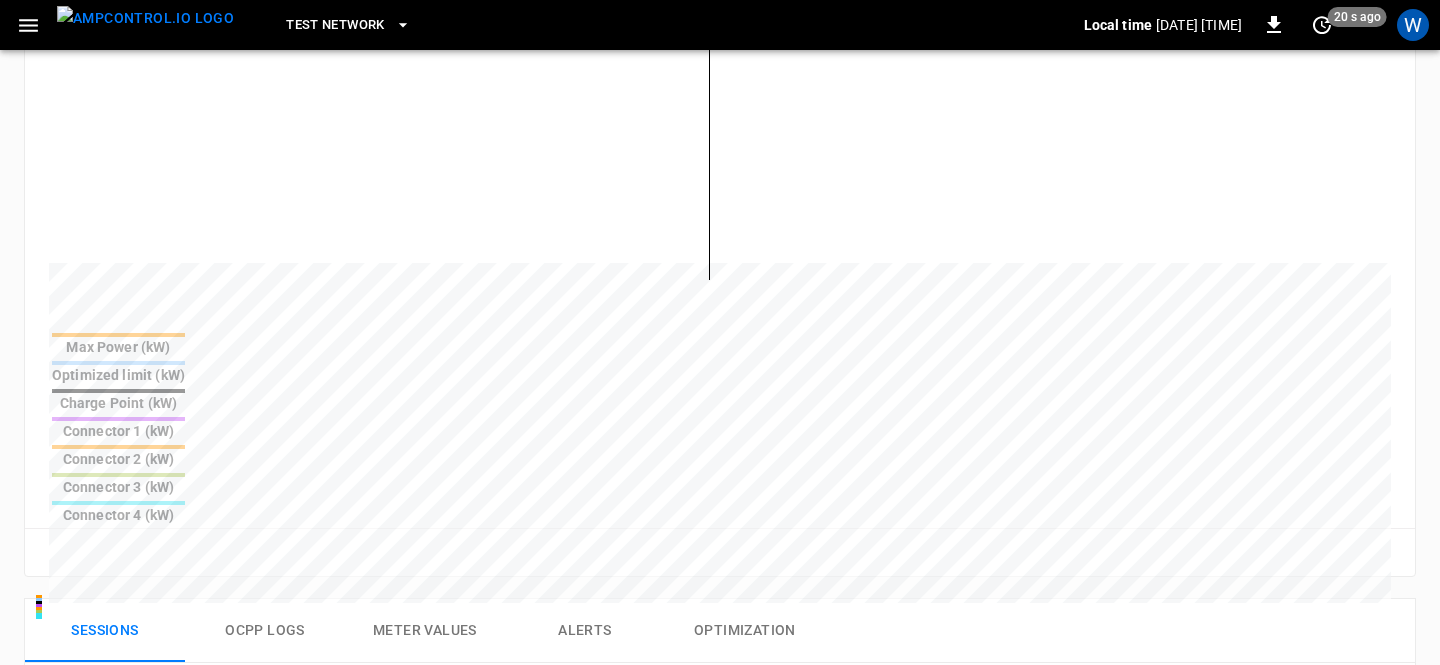 click on "Sessions" at bounding box center [105, 631] 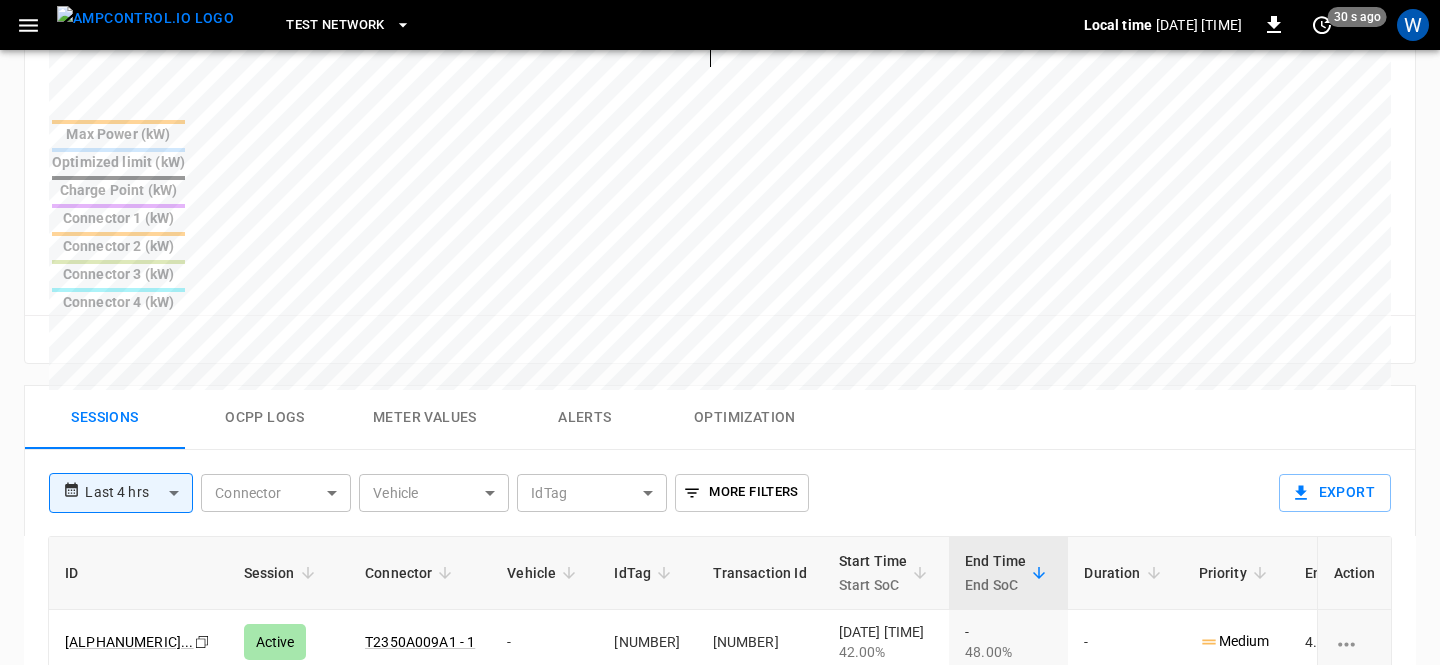 scroll, scrollTop: 801, scrollLeft: 0, axis: vertical 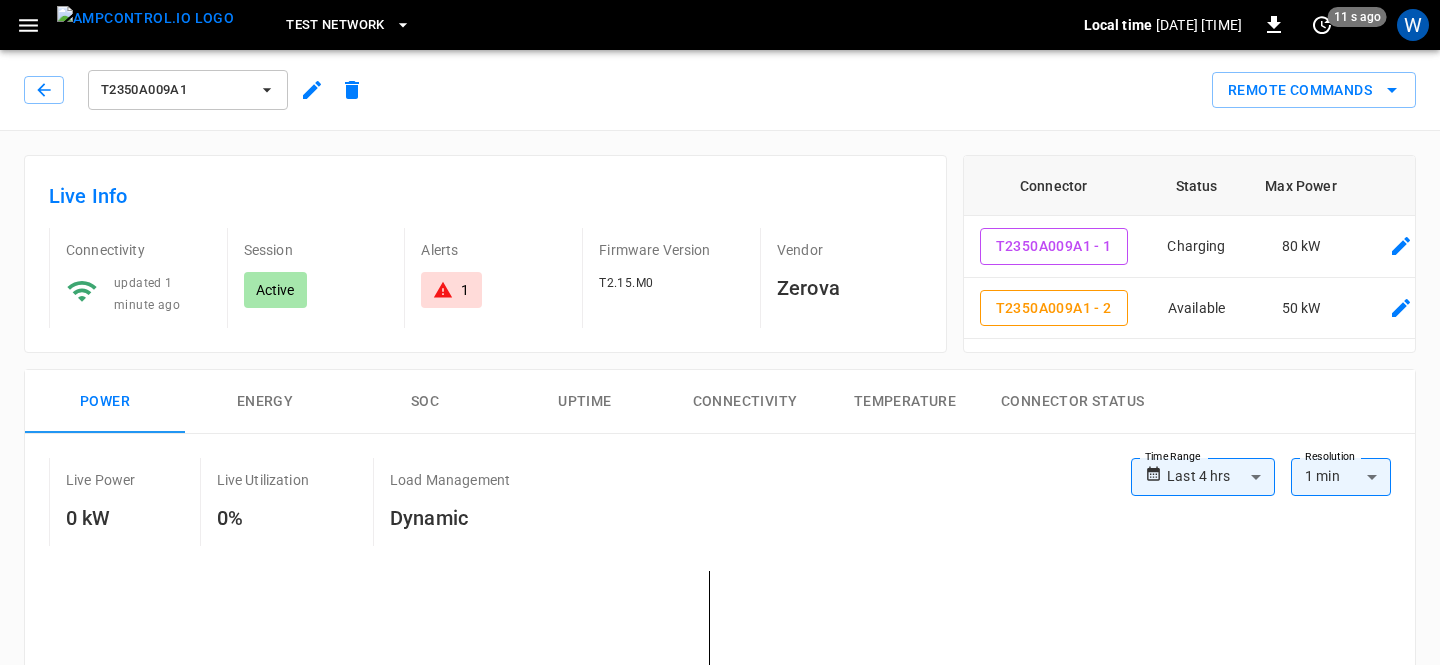 click on "**********" at bounding box center (720, 993) 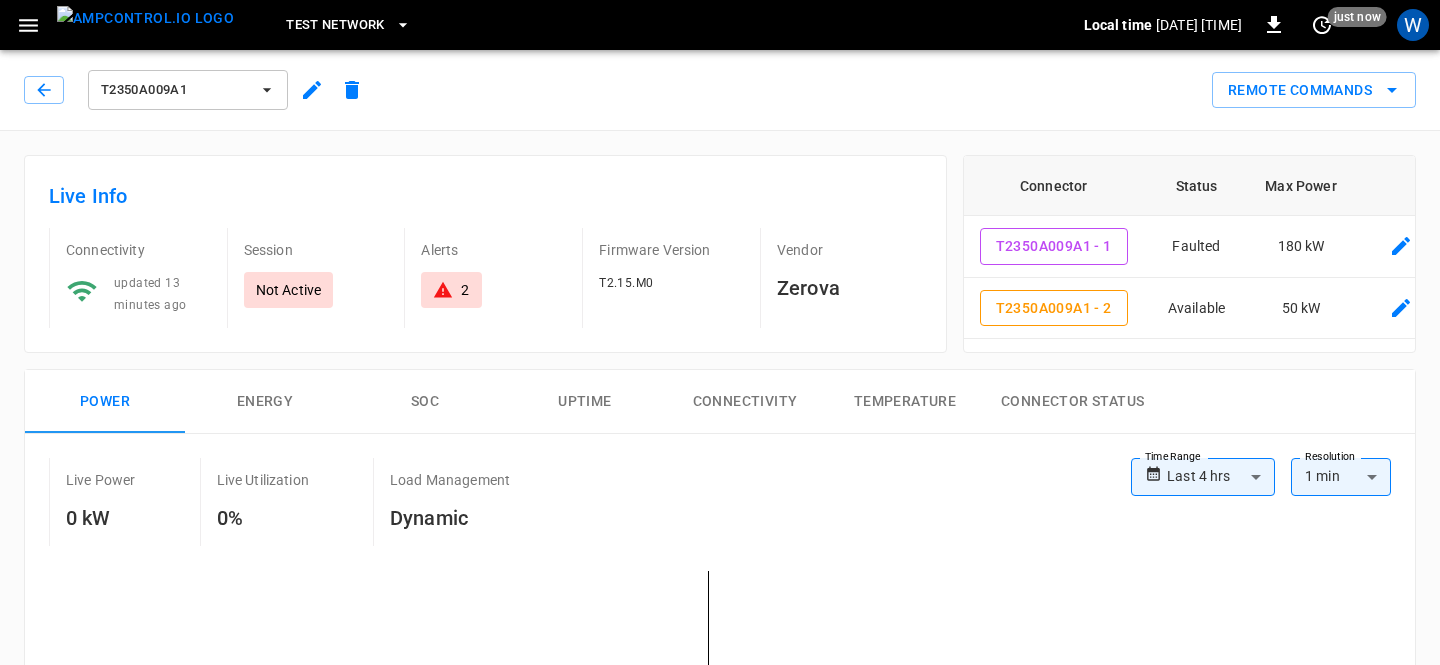 click at bounding box center [145, 18] 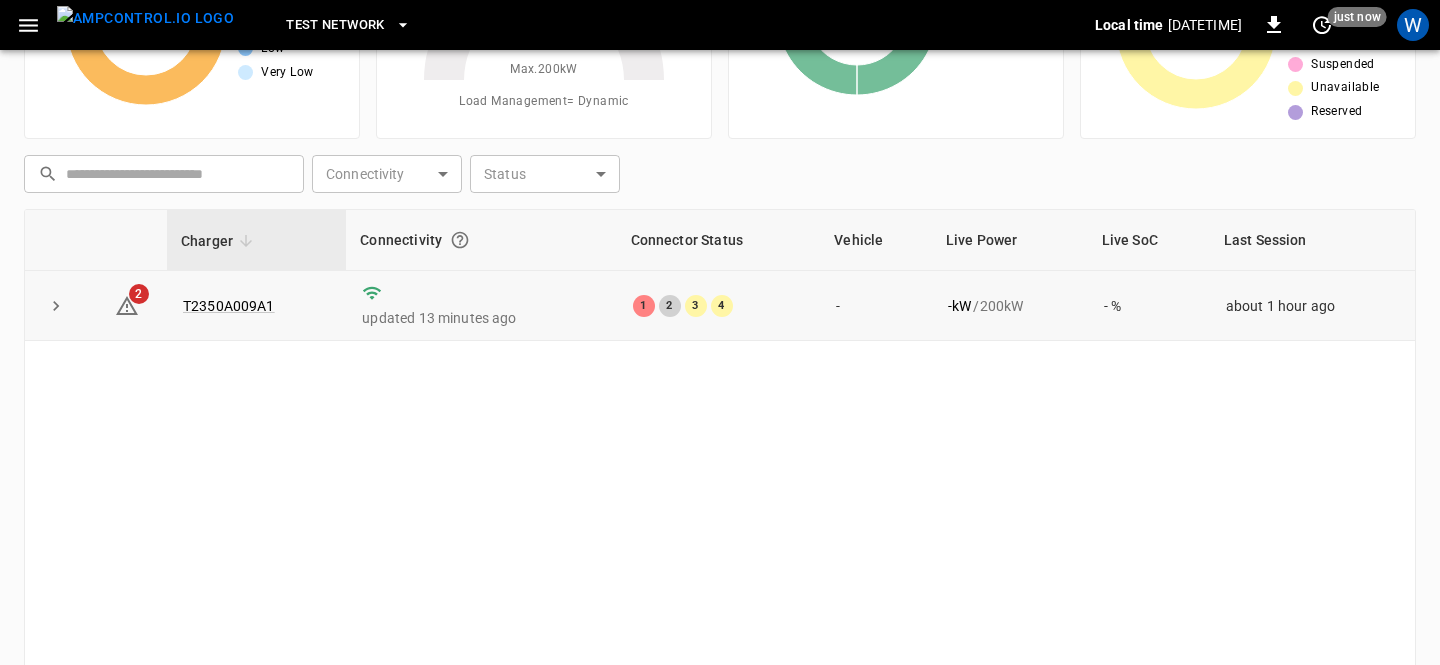 scroll, scrollTop: 0, scrollLeft: 0, axis: both 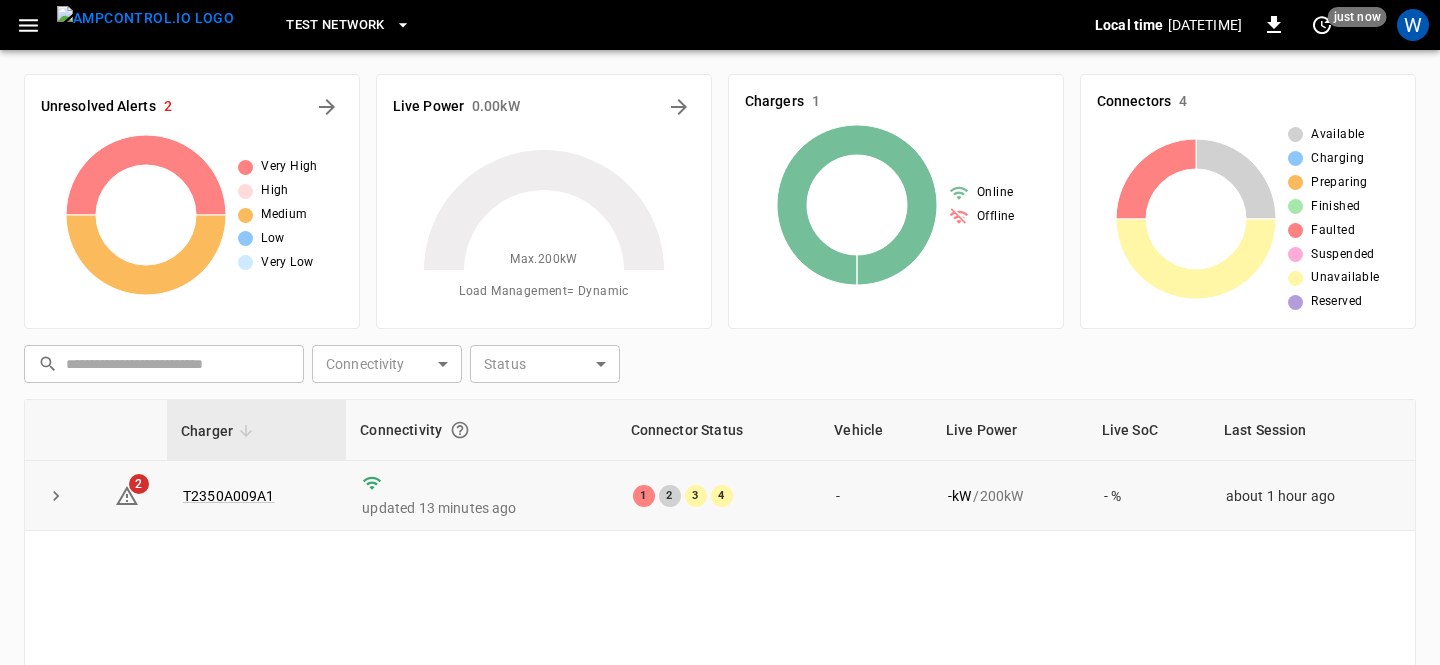 type 